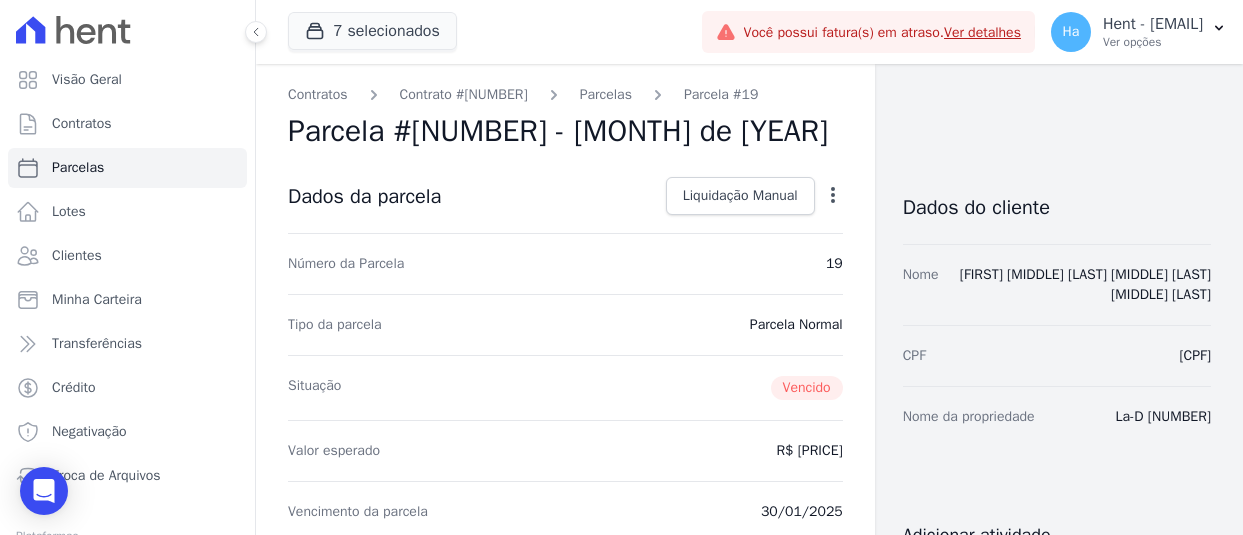 scroll, scrollTop: 0, scrollLeft: 0, axis: both 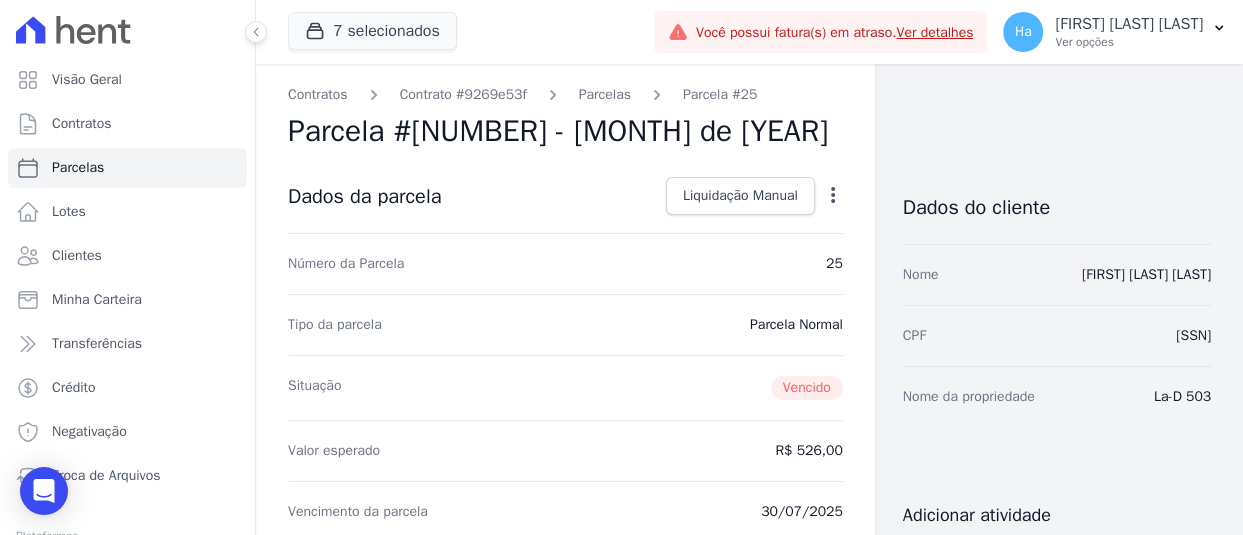 drag, startPoint x: 1220, startPoint y: 429, endPoint x: 1122, endPoint y: 429, distance: 98 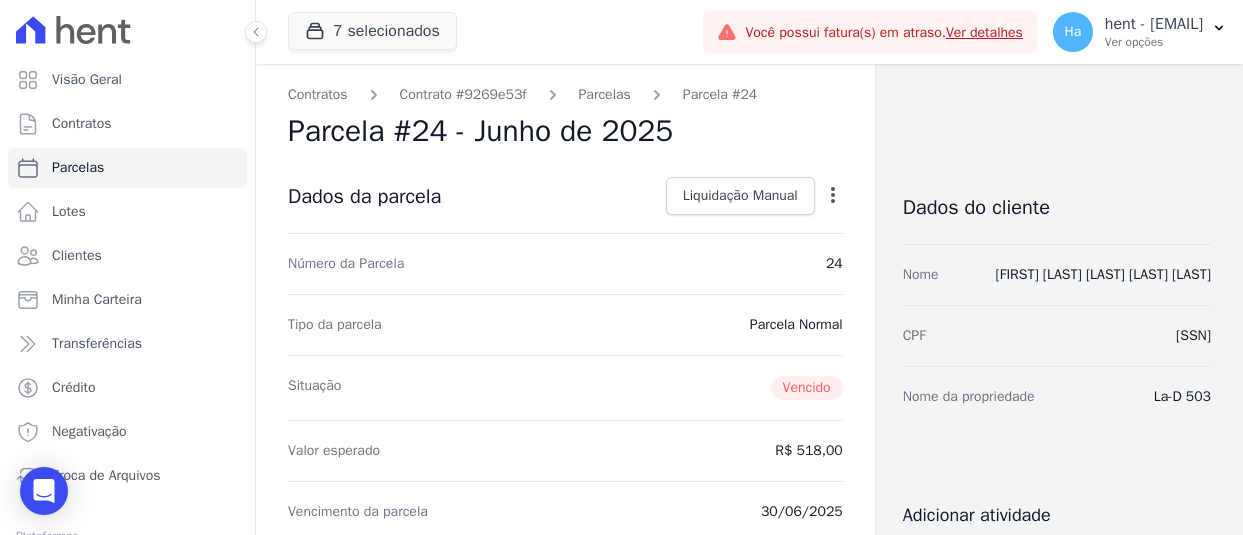 scroll, scrollTop: 0, scrollLeft: 0, axis: both 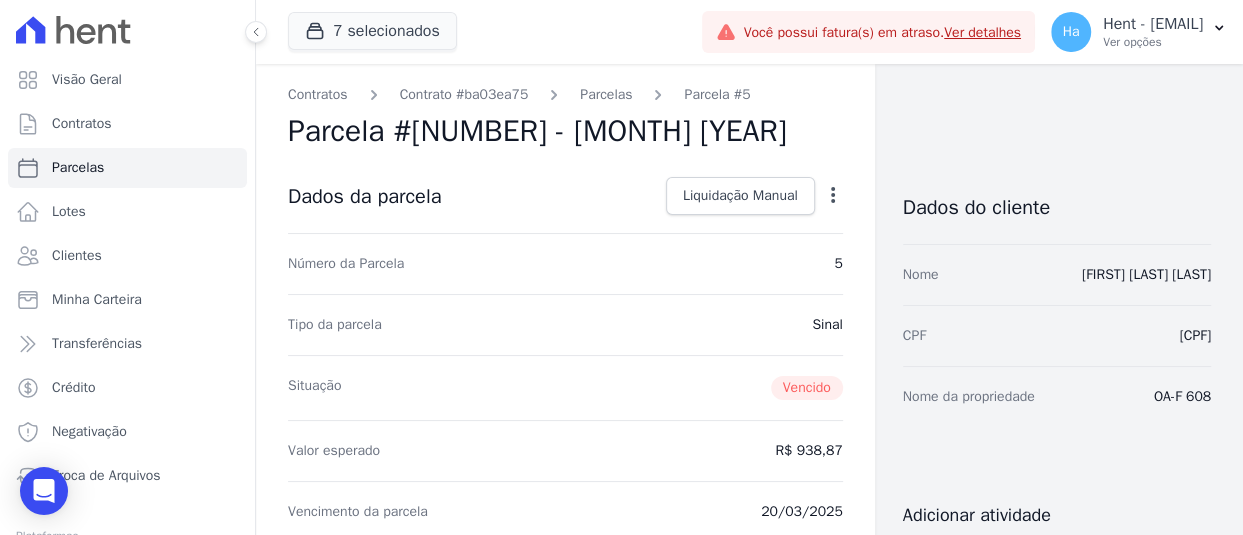 drag, startPoint x: 1202, startPoint y: 397, endPoint x: 1138, endPoint y: 399, distance: 64.03124 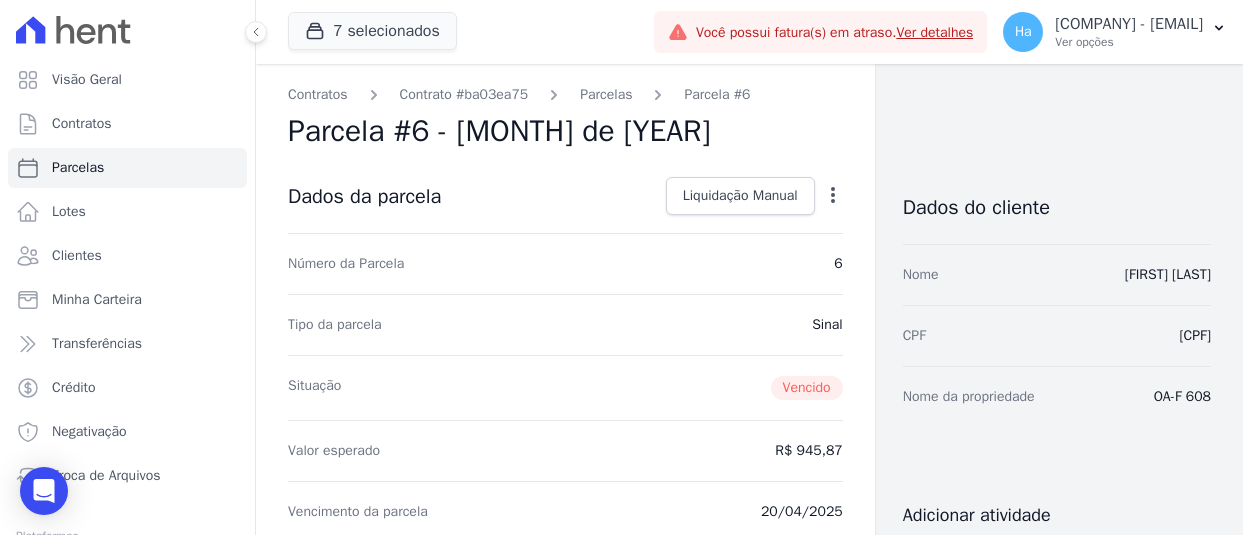 scroll, scrollTop: 0, scrollLeft: 0, axis: both 